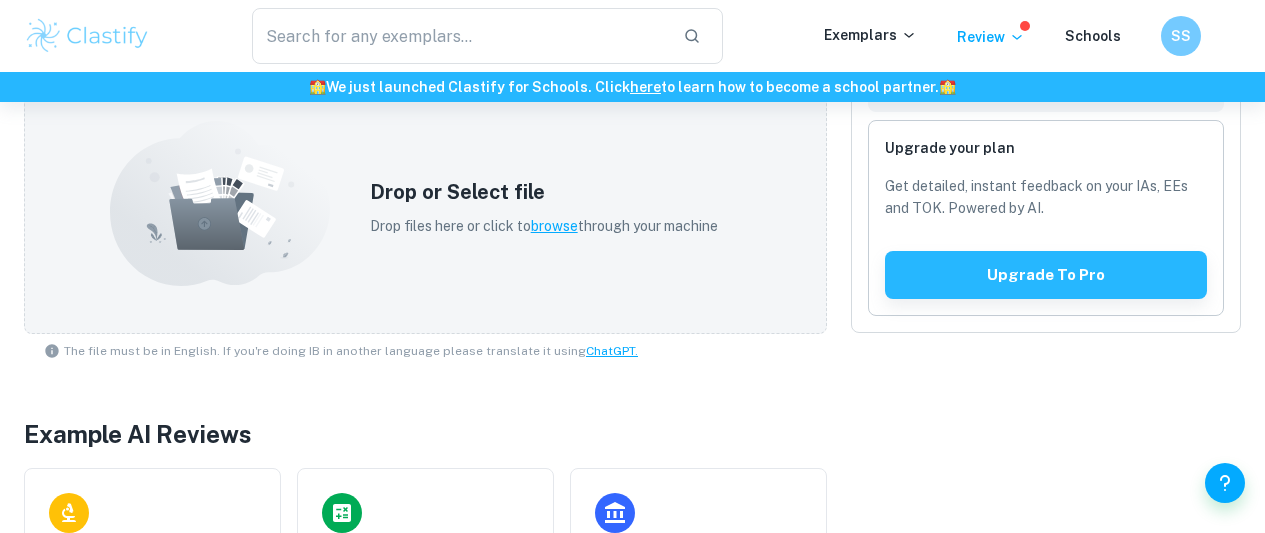 scroll, scrollTop: 662, scrollLeft: 0, axis: vertical 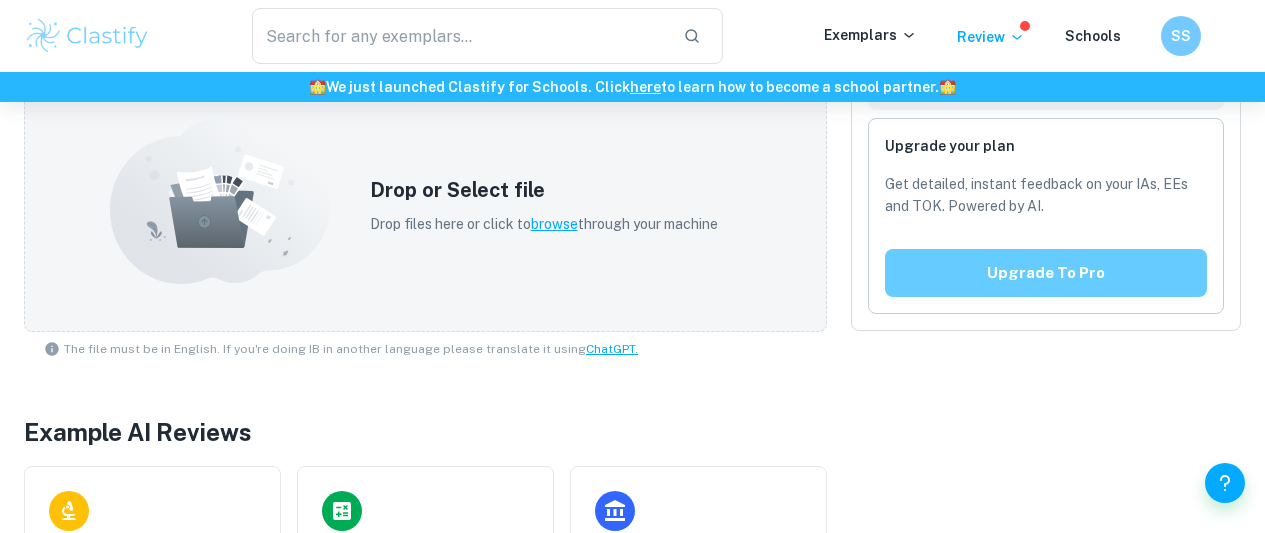 click on "Upgrade to pro" at bounding box center (1046, 273) 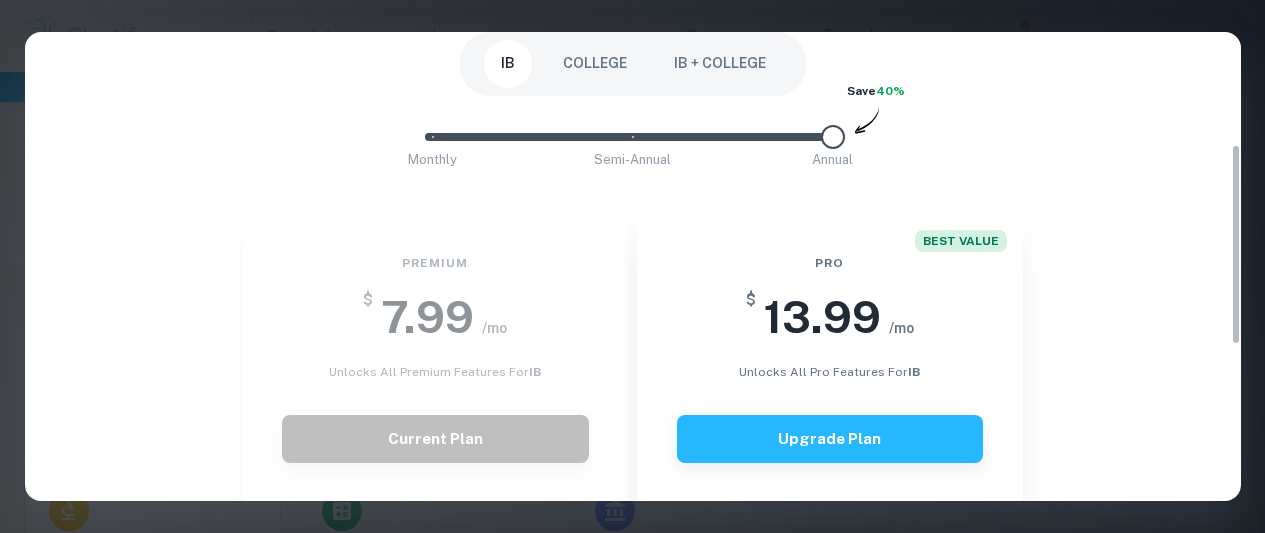 scroll, scrollTop: 258, scrollLeft: 0, axis: vertical 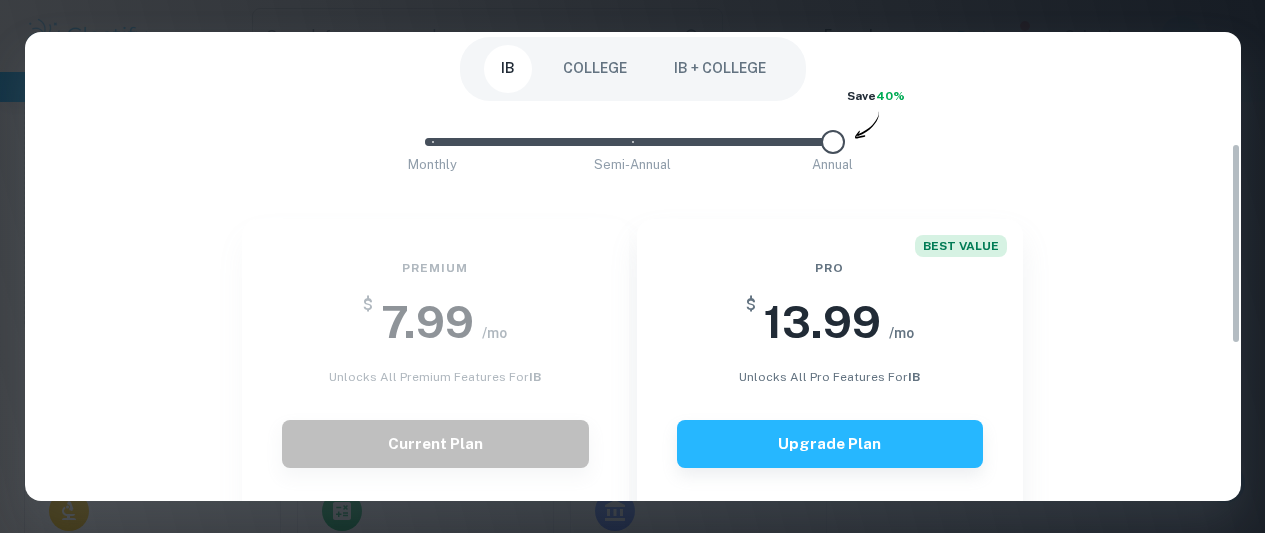 click on "COLLEGE" at bounding box center (595, 69) 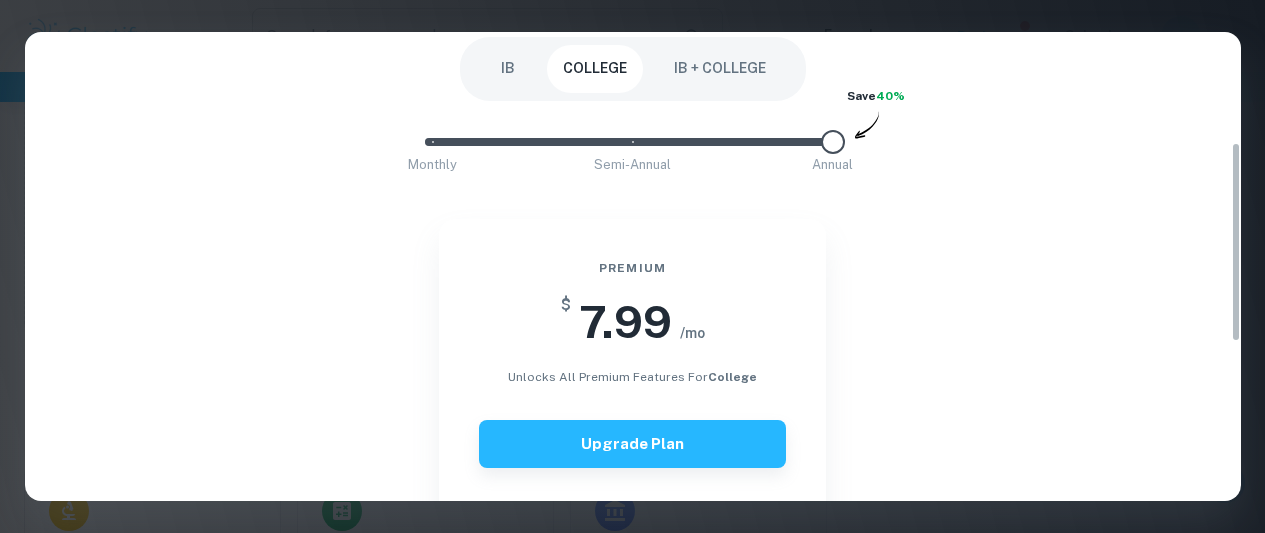 click on "IB + COLLEGE" at bounding box center [720, 69] 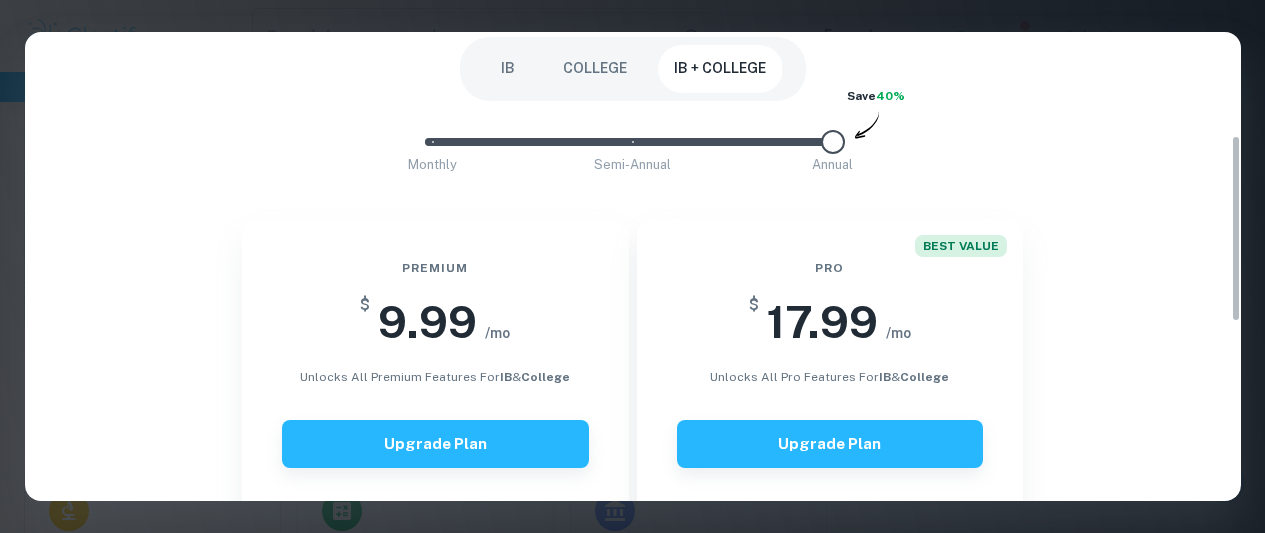 click on "IB" at bounding box center [508, 69] 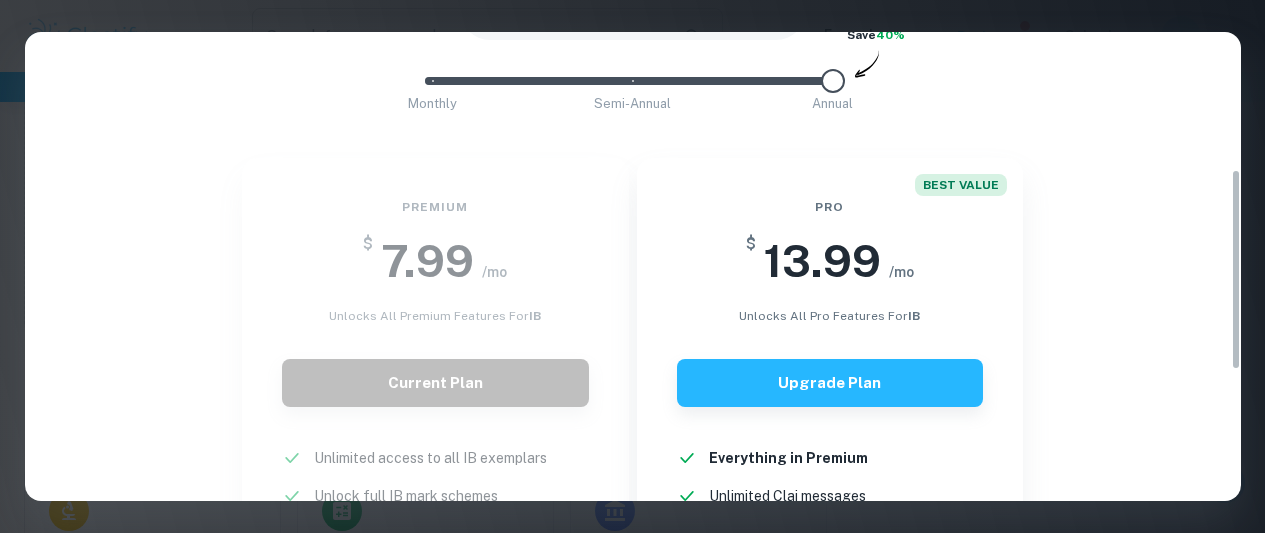 scroll, scrollTop: 320, scrollLeft: 0, axis: vertical 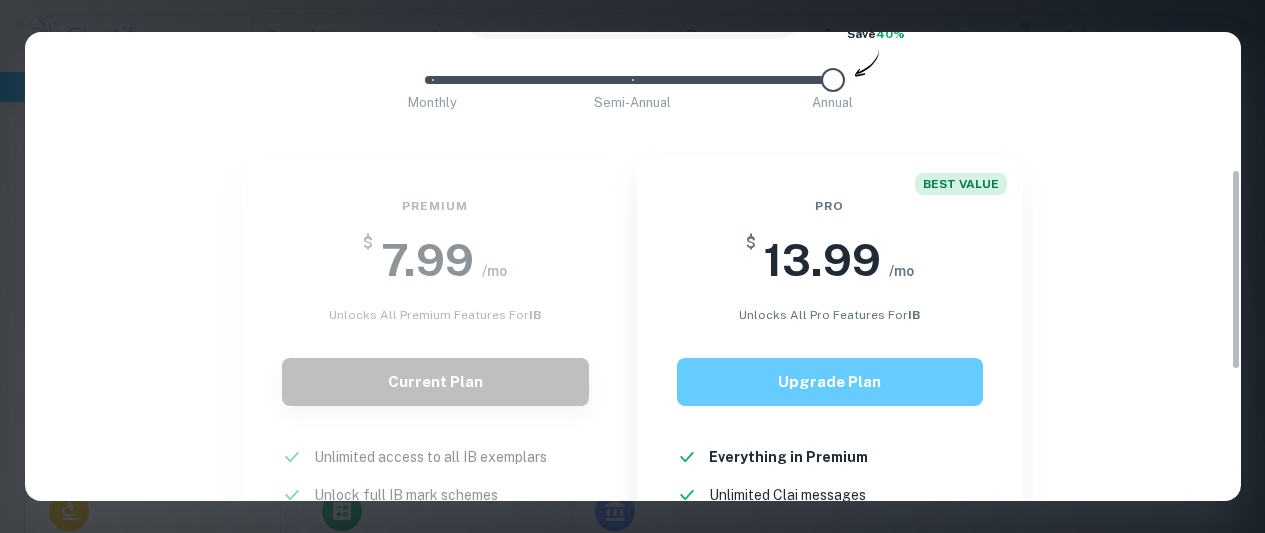 click on "Upgrade Plan" at bounding box center [830, 382] 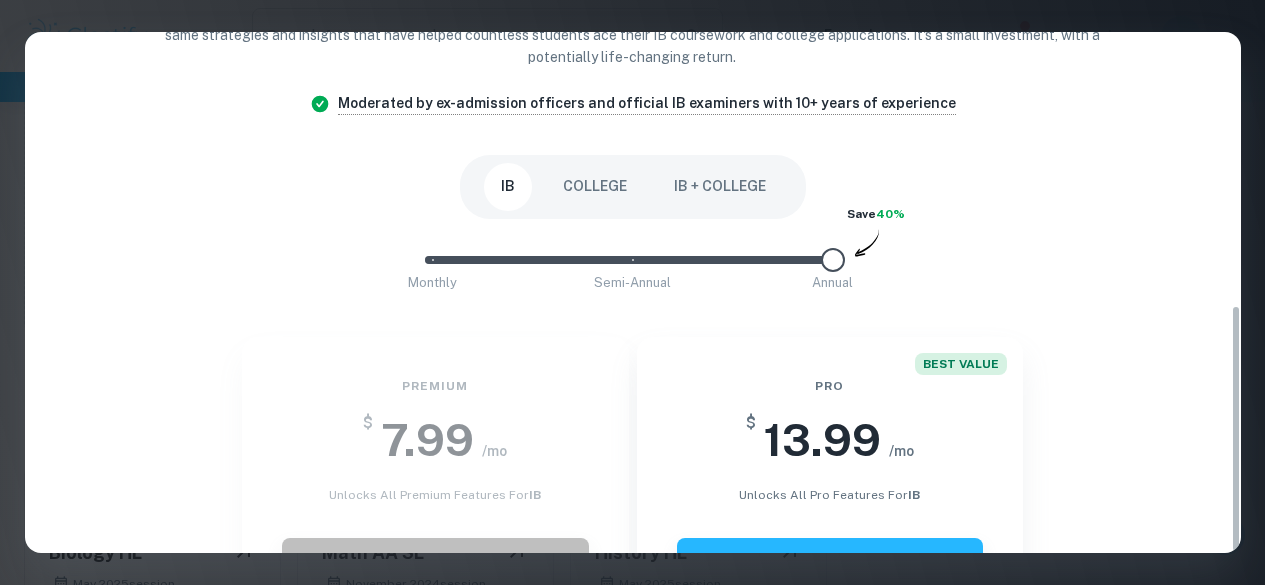 scroll, scrollTop: 570, scrollLeft: 0, axis: vertical 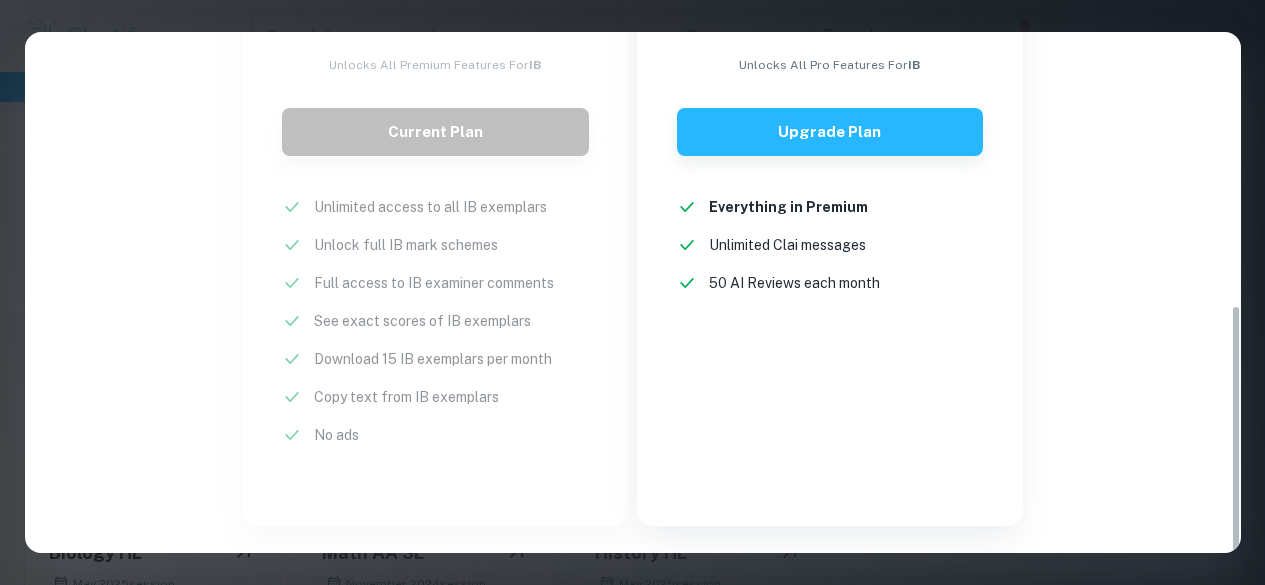 click on "BEST VALUE Pro $ 13.99 /mo unlocks all pro features for  IB Upgrade Plan Everything in Premium New! Unlimited Clai messages New! 50 AI Reviews each month New!" at bounding box center [830, 216] 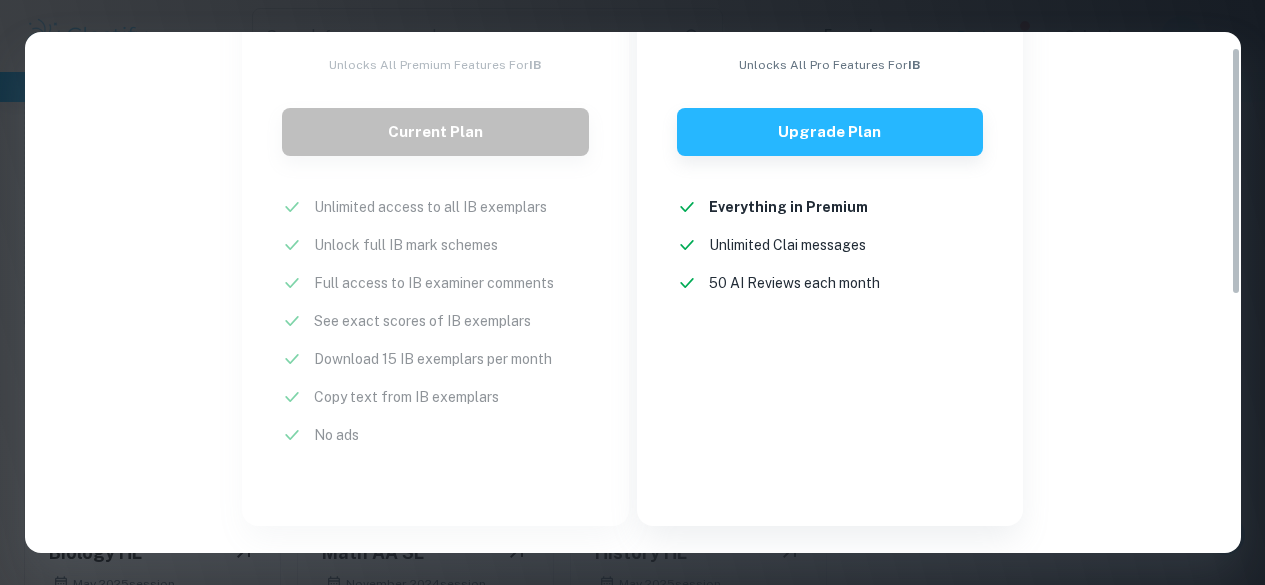 scroll, scrollTop: 0, scrollLeft: 0, axis: both 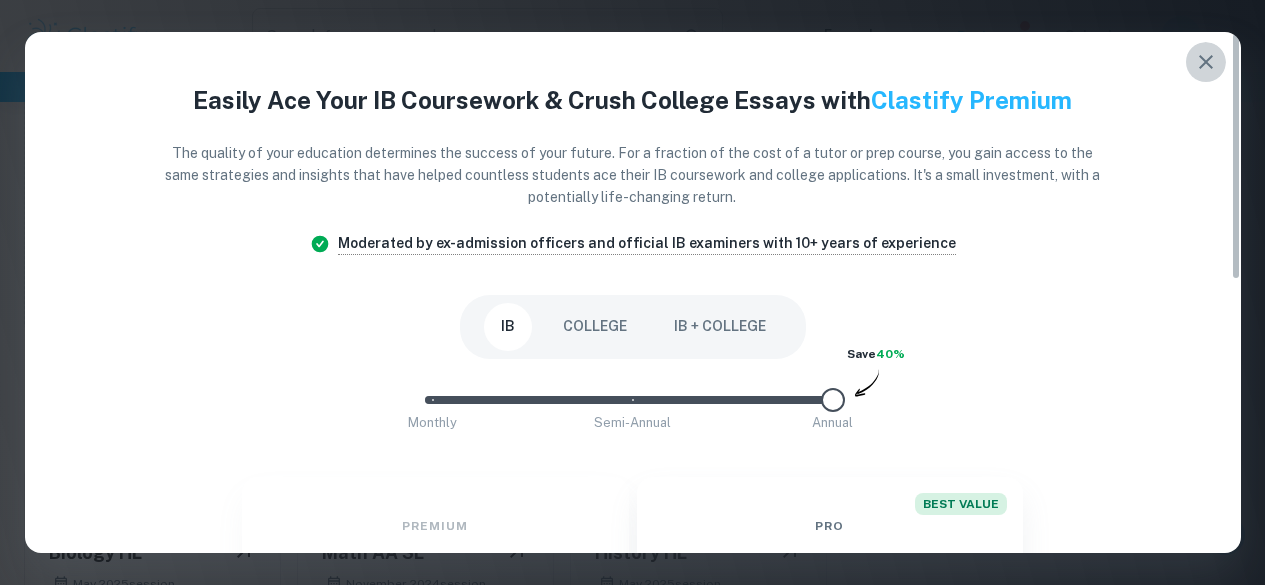 click 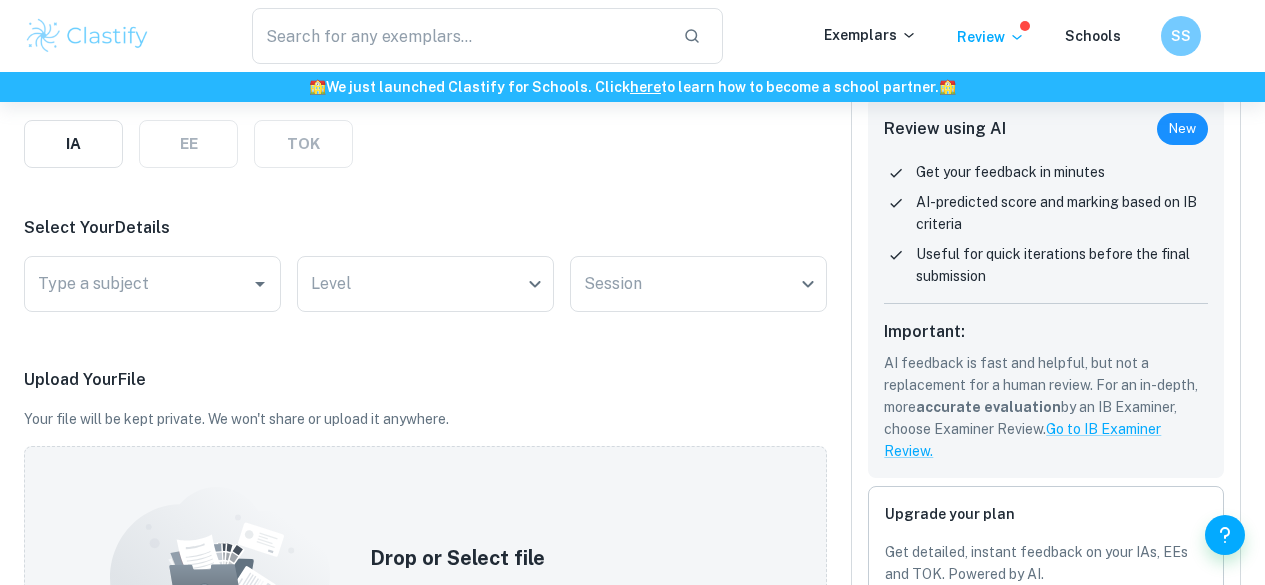 scroll, scrollTop: 295, scrollLeft: 0, axis: vertical 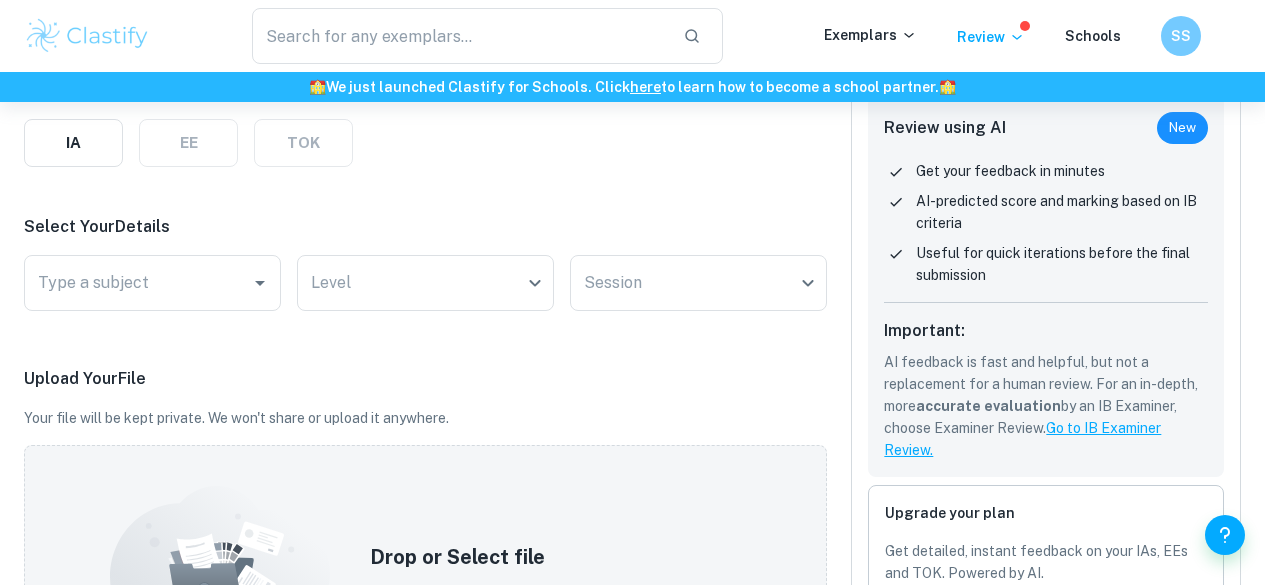 click on "Go to IB Examiner Review." at bounding box center [1022, 439] 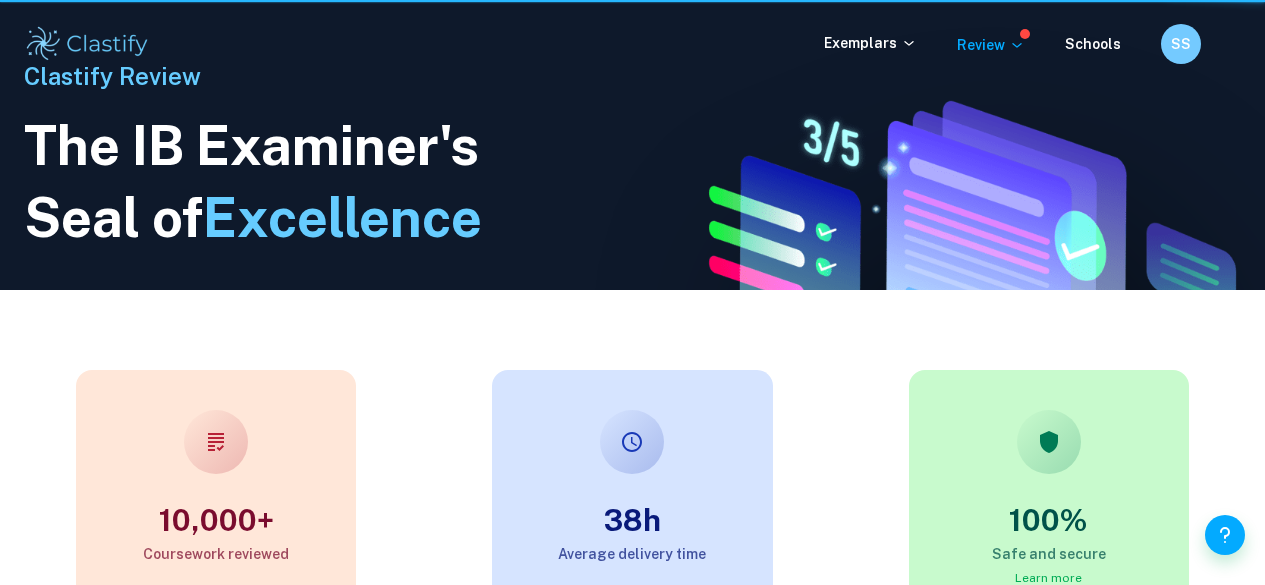 scroll, scrollTop: 0, scrollLeft: 0, axis: both 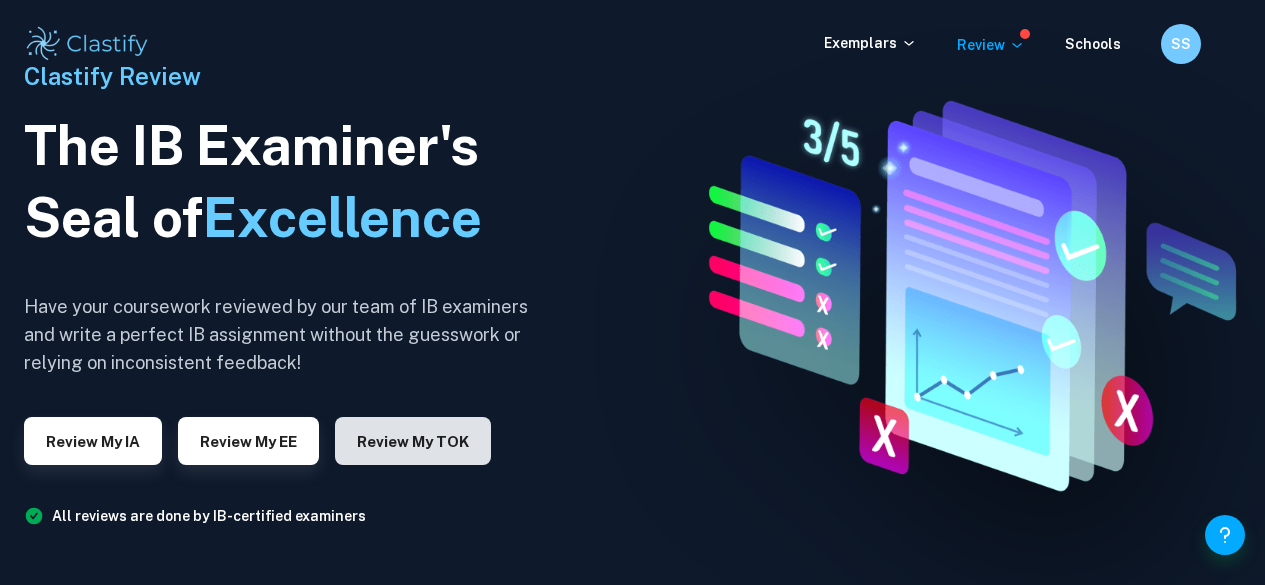 click on "Review my TOK" at bounding box center [413, 441] 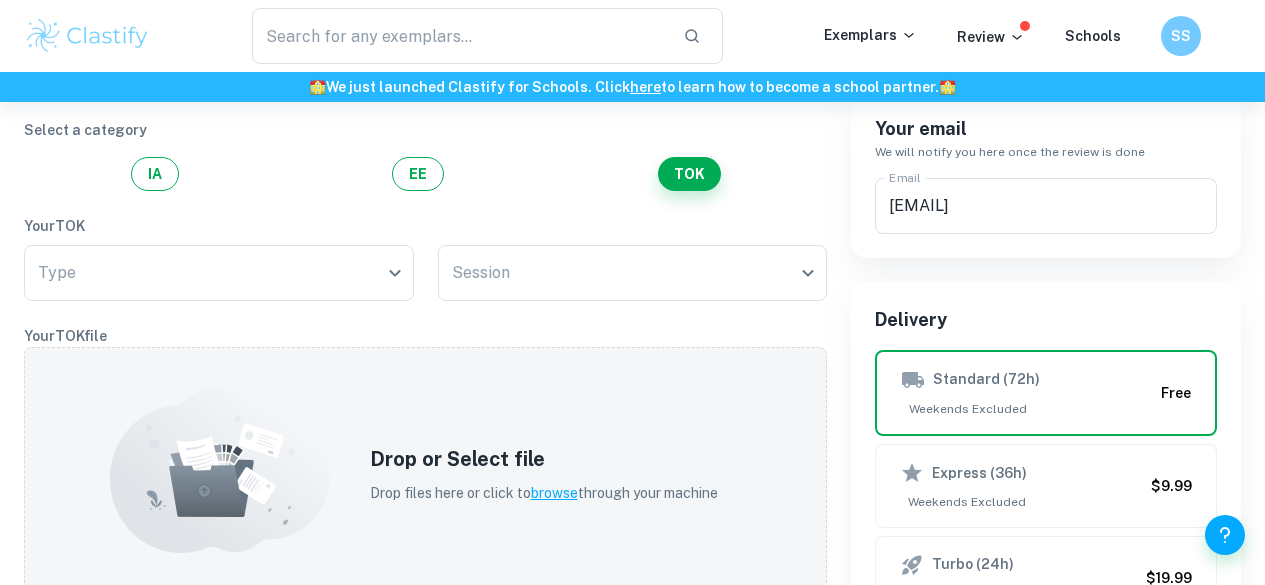 scroll, scrollTop: 157, scrollLeft: 0, axis: vertical 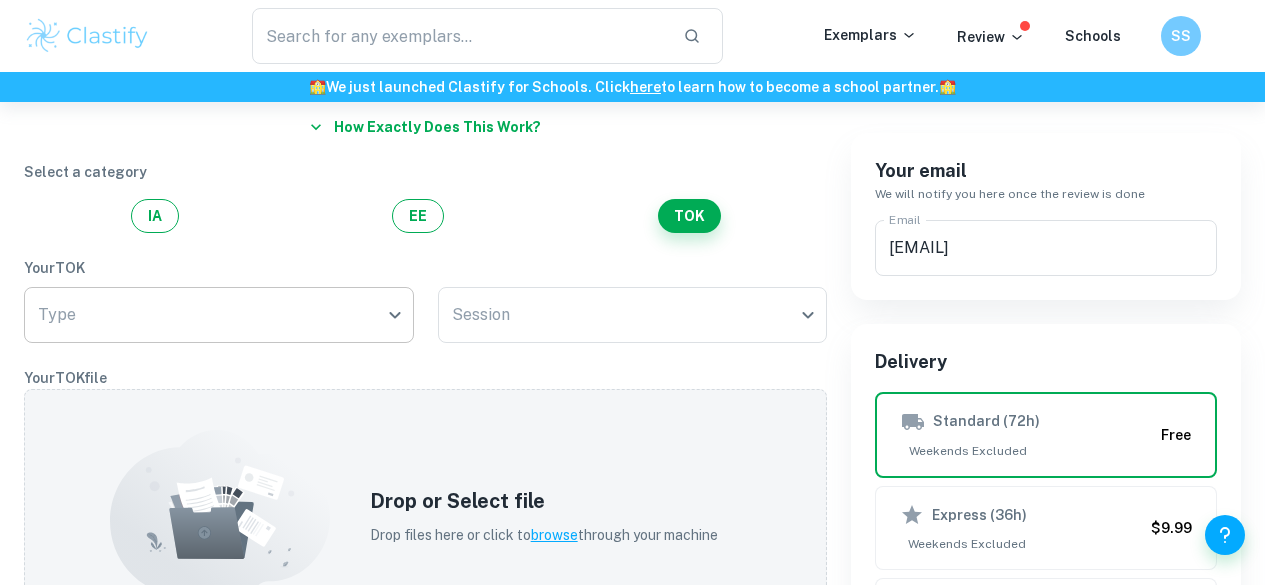 click on "We value your privacy We use cookies to enhance your browsing experience, serve personalised ads or content, and analyse our traffic. By clicking "Accept All", you consent to our use of cookies.   Cookie Policy Customise   Reject All   Accept All   Customise Consent Preferences   We use cookies to help you navigate efficiently and perform certain functions. You will find detailed information about all cookies under each consent category below. The cookies that are categorised as "Necessary" are stored on your browser as they are essential for enabling the basic functionalities of the site. ...  Show more For more information on how Google's third-party cookies operate and handle your data, see:   Google Privacy Policy Necessary Always Active Necessary cookies are required to enable the basic features of this site, such as providing secure log-in or adjusting your consent preferences. These cookies do not store any personally identifiable data. Functional Analytics Performance Advertisement Uncategorised" at bounding box center [632, 237] 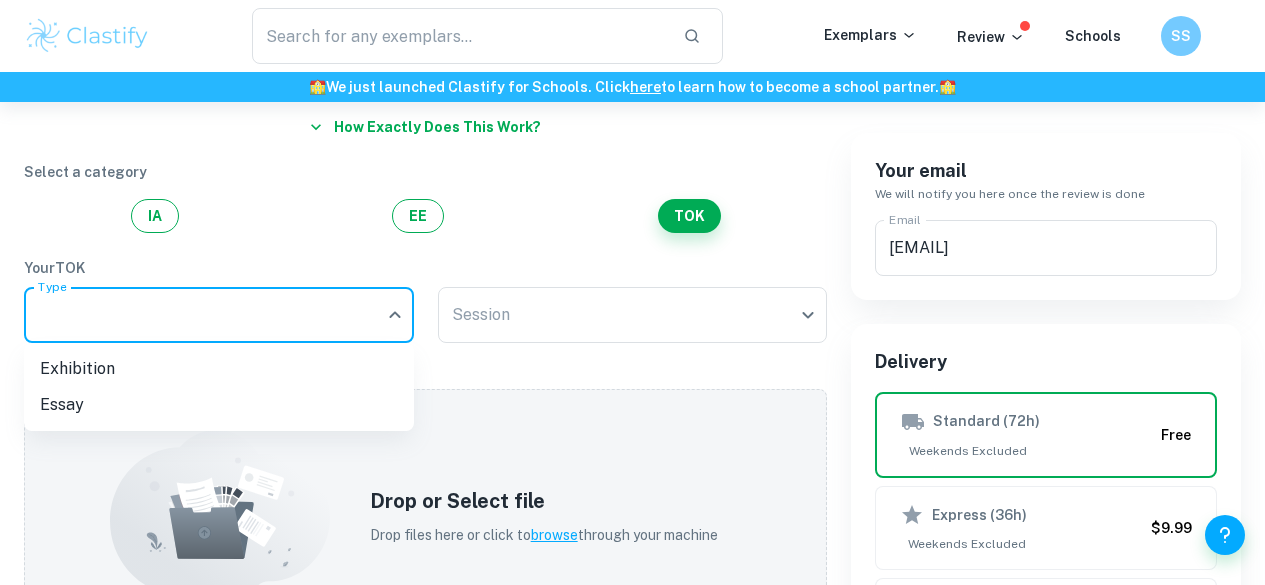 click on "Exhibition" at bounding box center [219, 369] 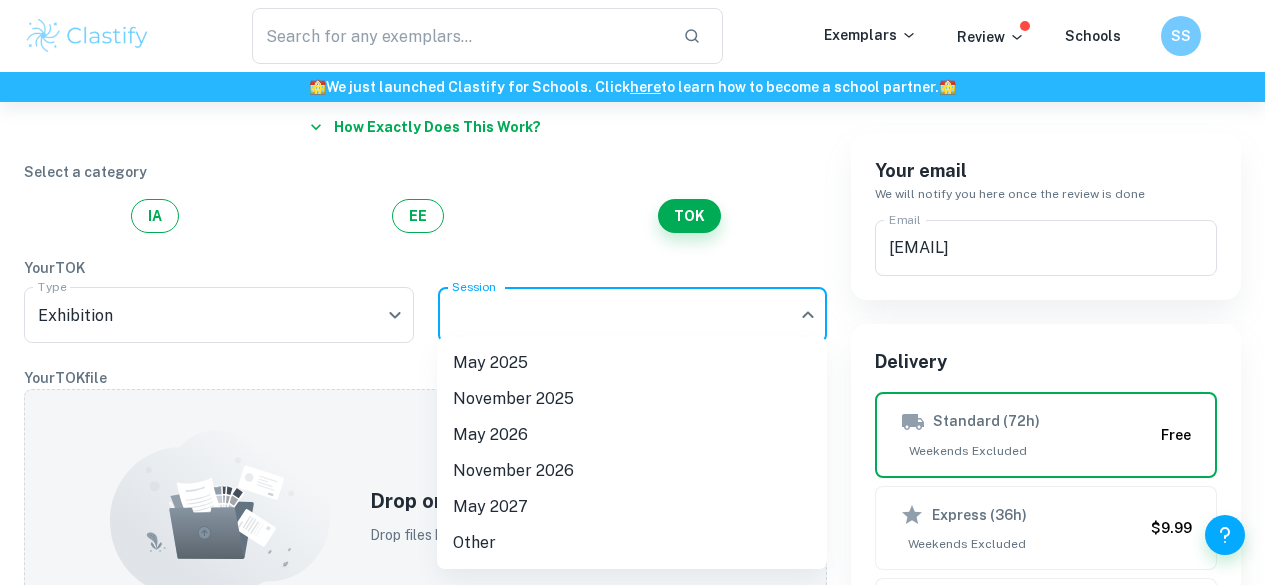 click on "We value your privacy We use cookies to enhance your browsing experience, serve personalised ads or content, and analyse our traffic. By clicking "Accept All", you consent to our use of cookies.   Cookie Policy Customise   Reject All   Accept All   Customise Consent Preferences   We use cookies to help you navigate efficiently and perform certain functions. You will find detailed information about all cookies under each consent category below. The cookies that are categorised as "Necessary" are stored on your browser as they are essential for enabling the basic functionalities of the site. ...  Show more For more information on how Google's third-party cookies operate and handle your data, see:   Google Privacy Policy Necessary Always Active Necessary cookies are required to enable the basic features of this site, such as providing secure log-in or adjusting your consent preferences. These cookies do not store any personally identifiable data. Functional Analytics Performance Advertisement Uncategorised" at bounding box center (632, 237) 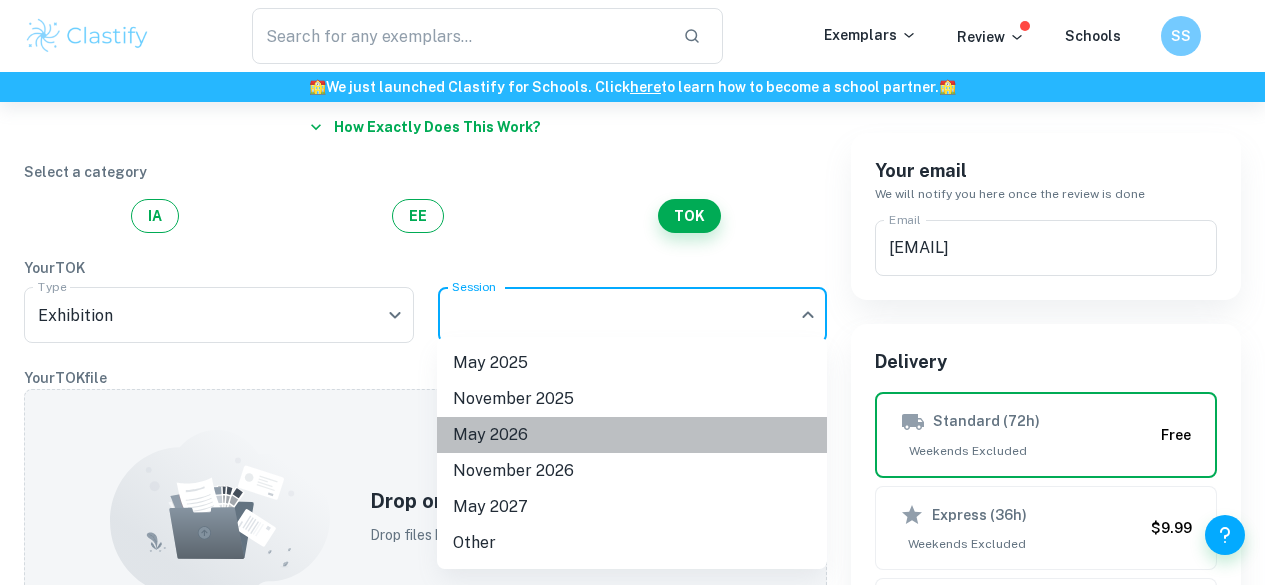click on "May 2026" at bounding box center [632, 435] 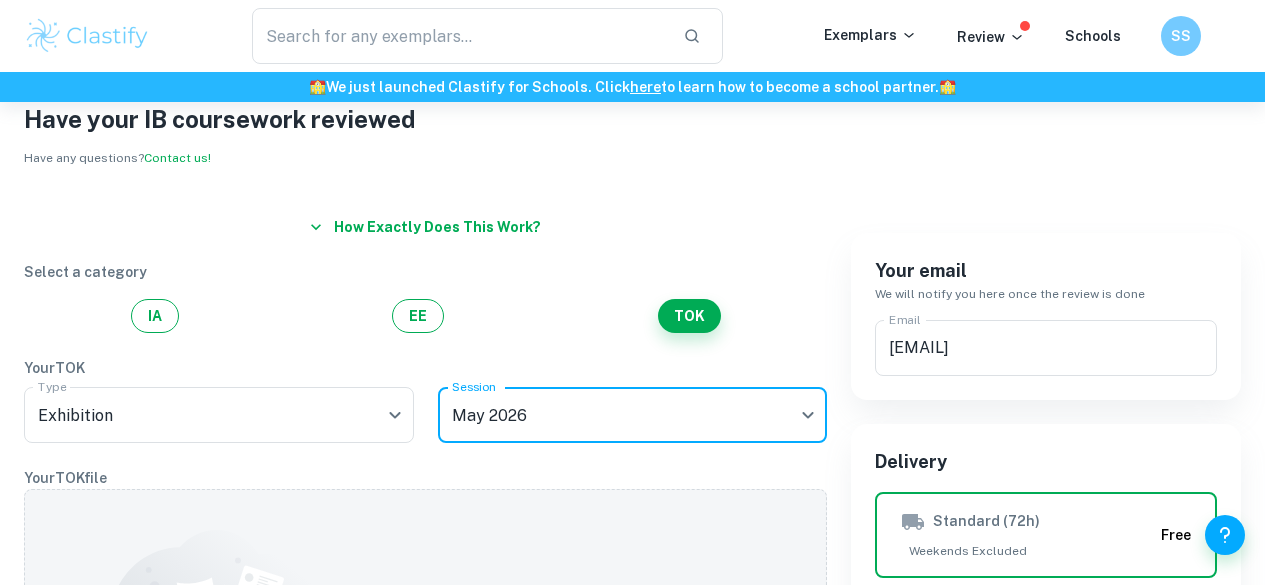 scroll, scrollTop: 52, scrollLeft: 0, axis: vertical 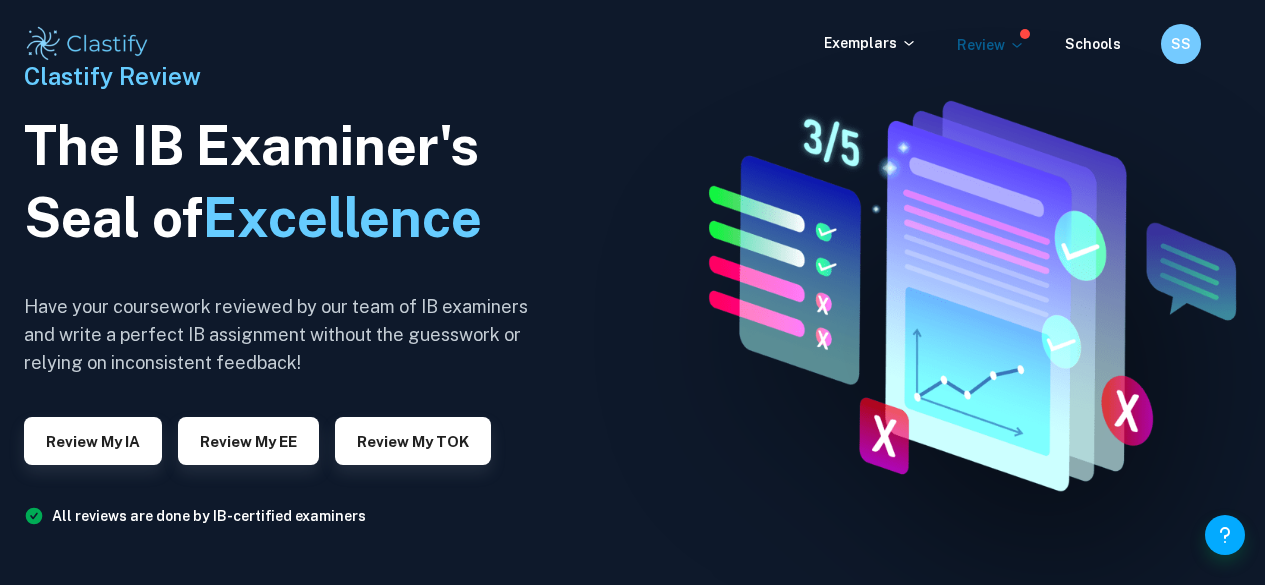 click on "Review" at bounding box center [991, 45] 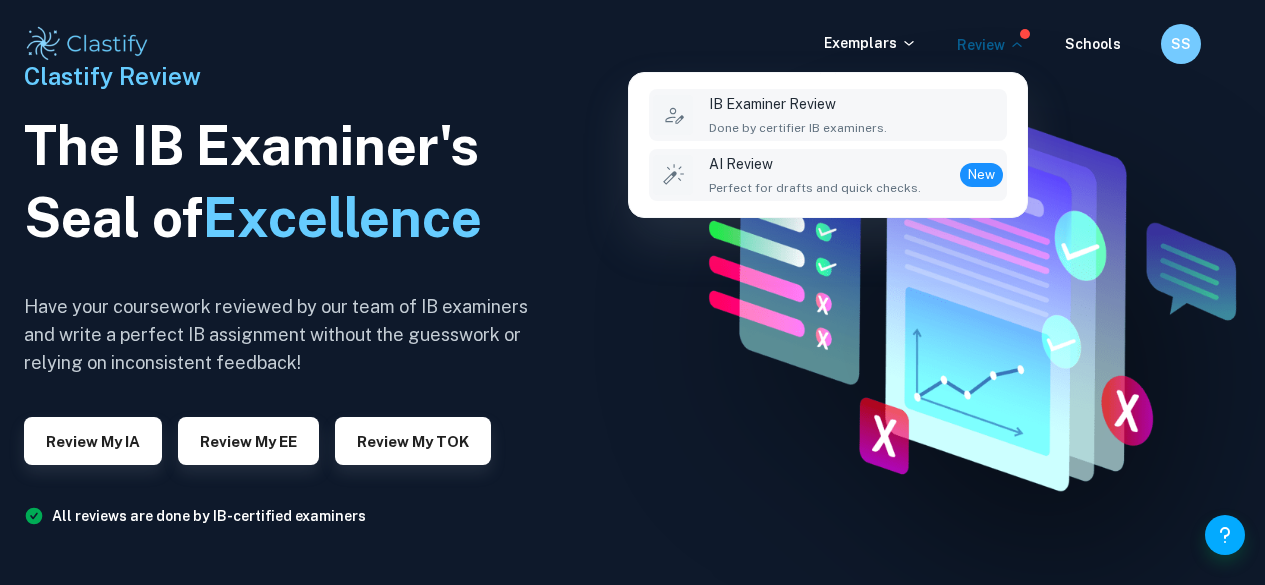click on "Perfect for drafts and quick checks." at bounding box center [815, 188] 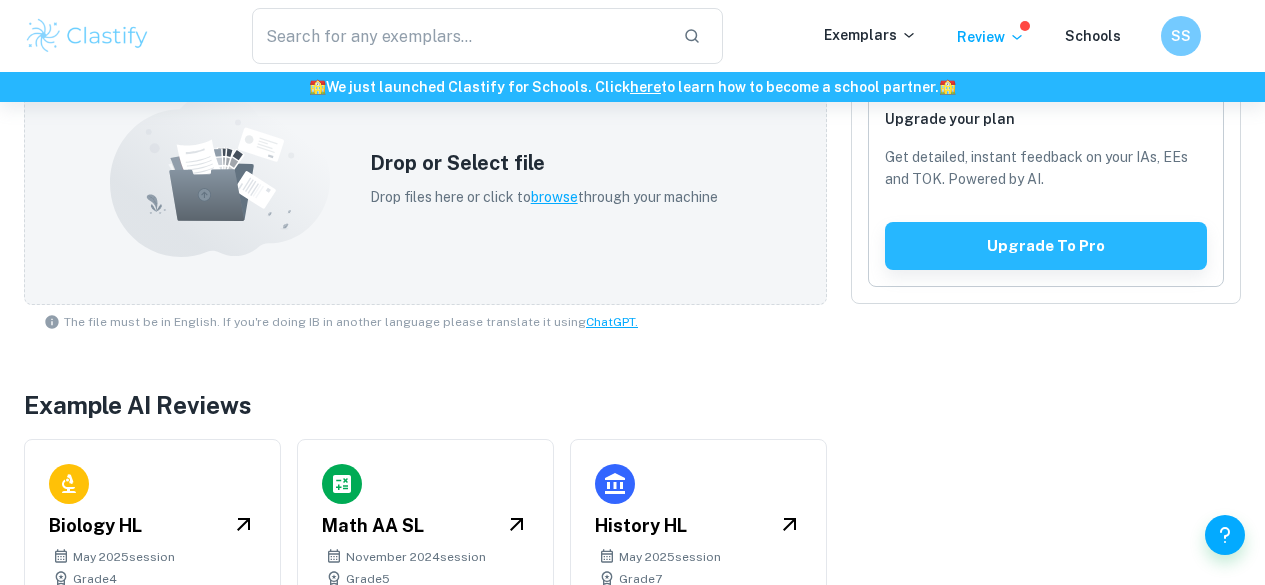 scroll, scrollTop: 690, scrollLeft: 0, axis: vertical 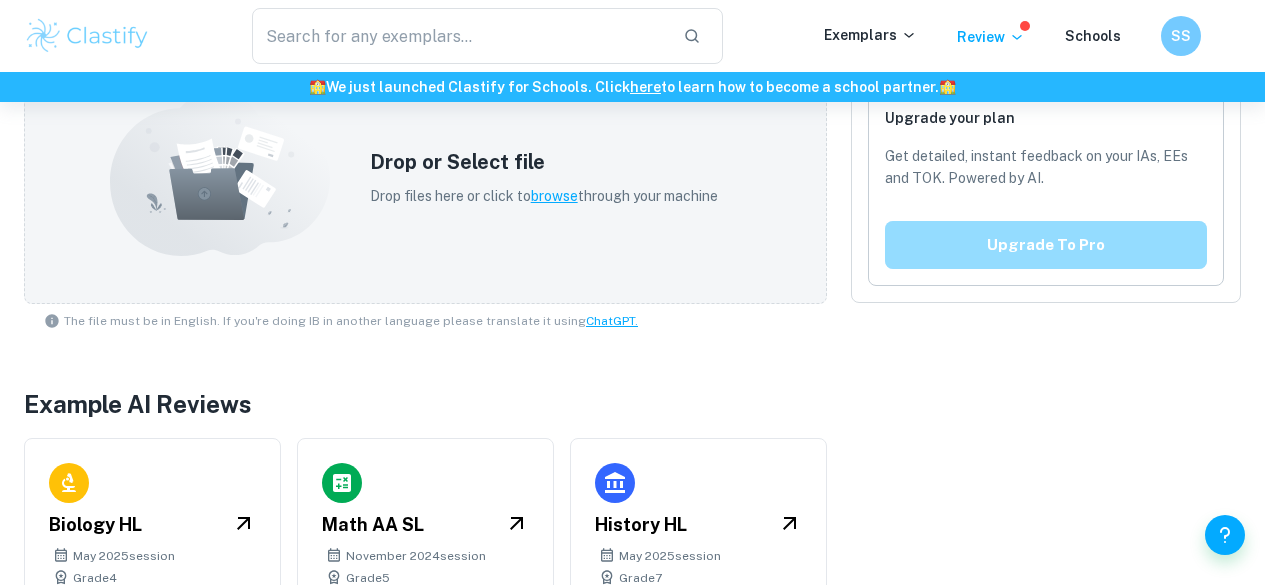 click on "Upgrade to pro" at bounding box center [1046, 245] 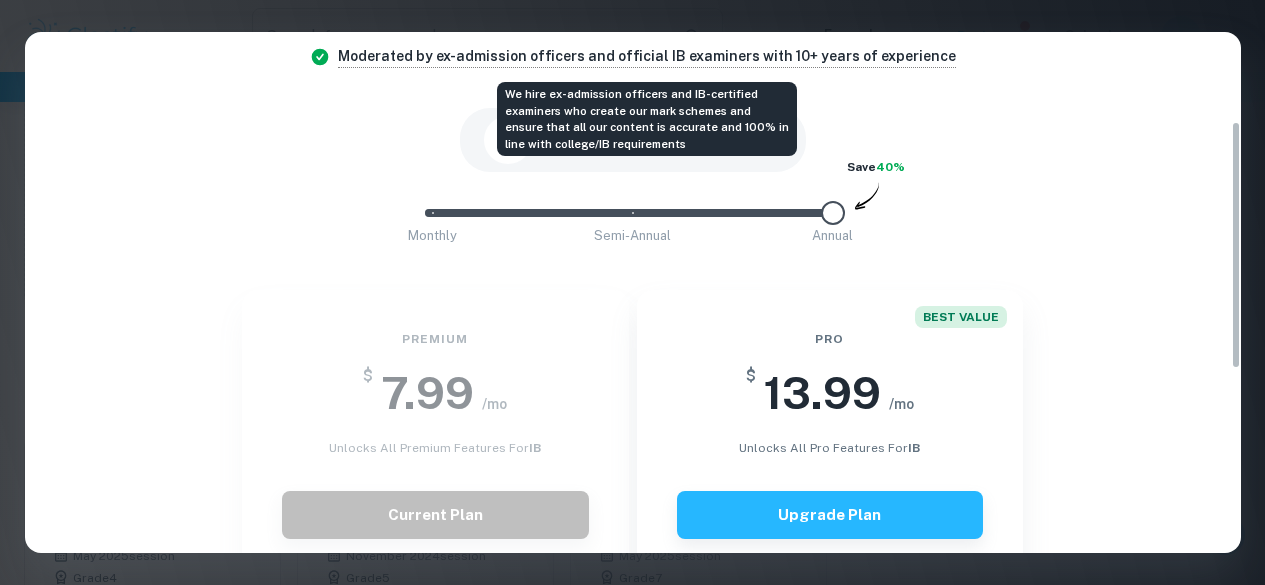 scroll, scrollTop: 188, scrollLeft: 0, axis: vertical 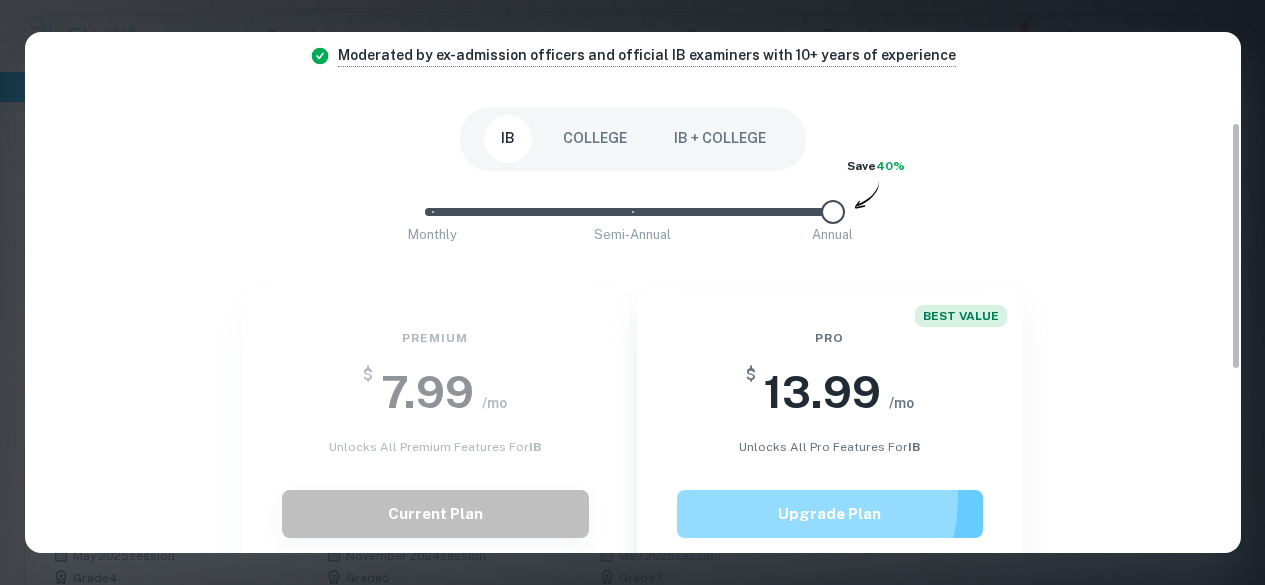 click on "Upgrade Plan" at bounding box center (830, 514) 